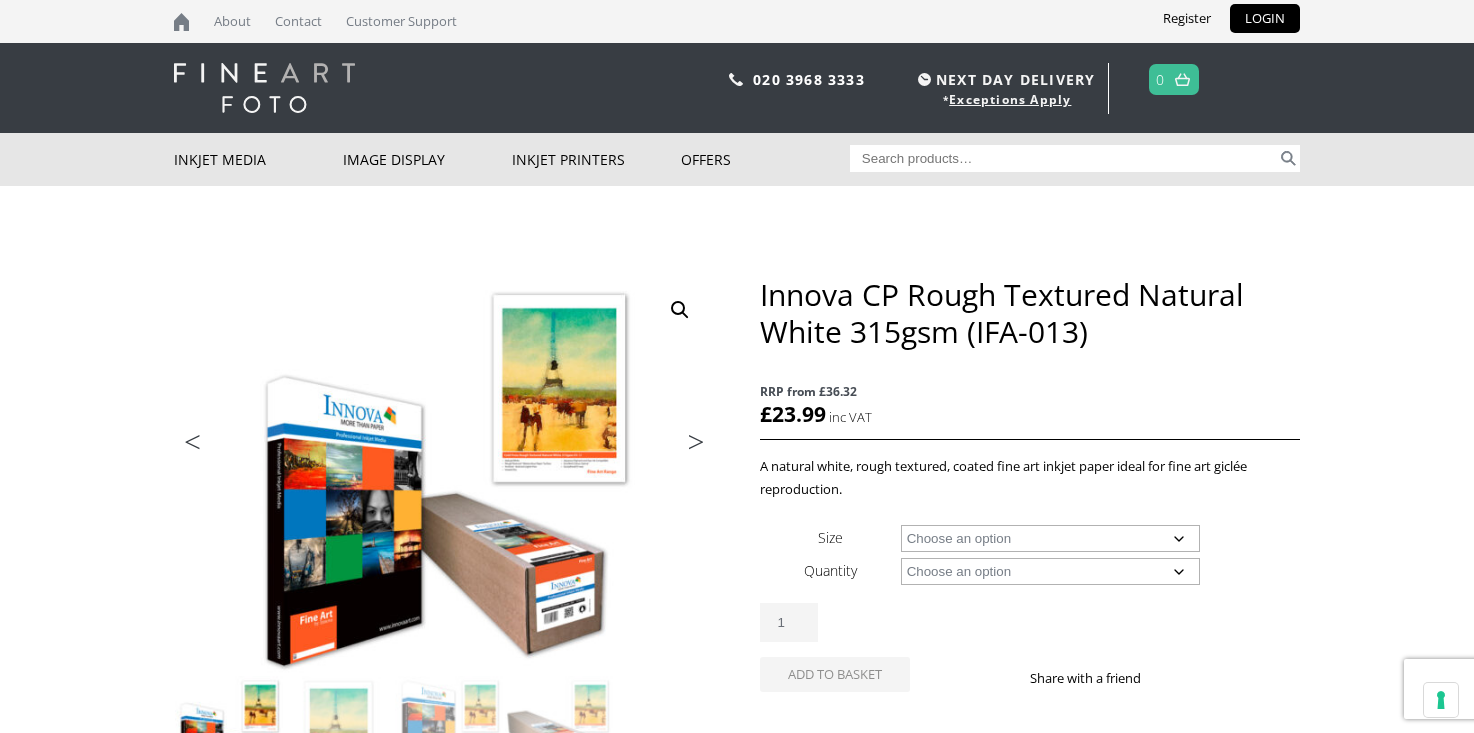 scroll, scrollTop: 0, scrollLeft: 0, axis: both 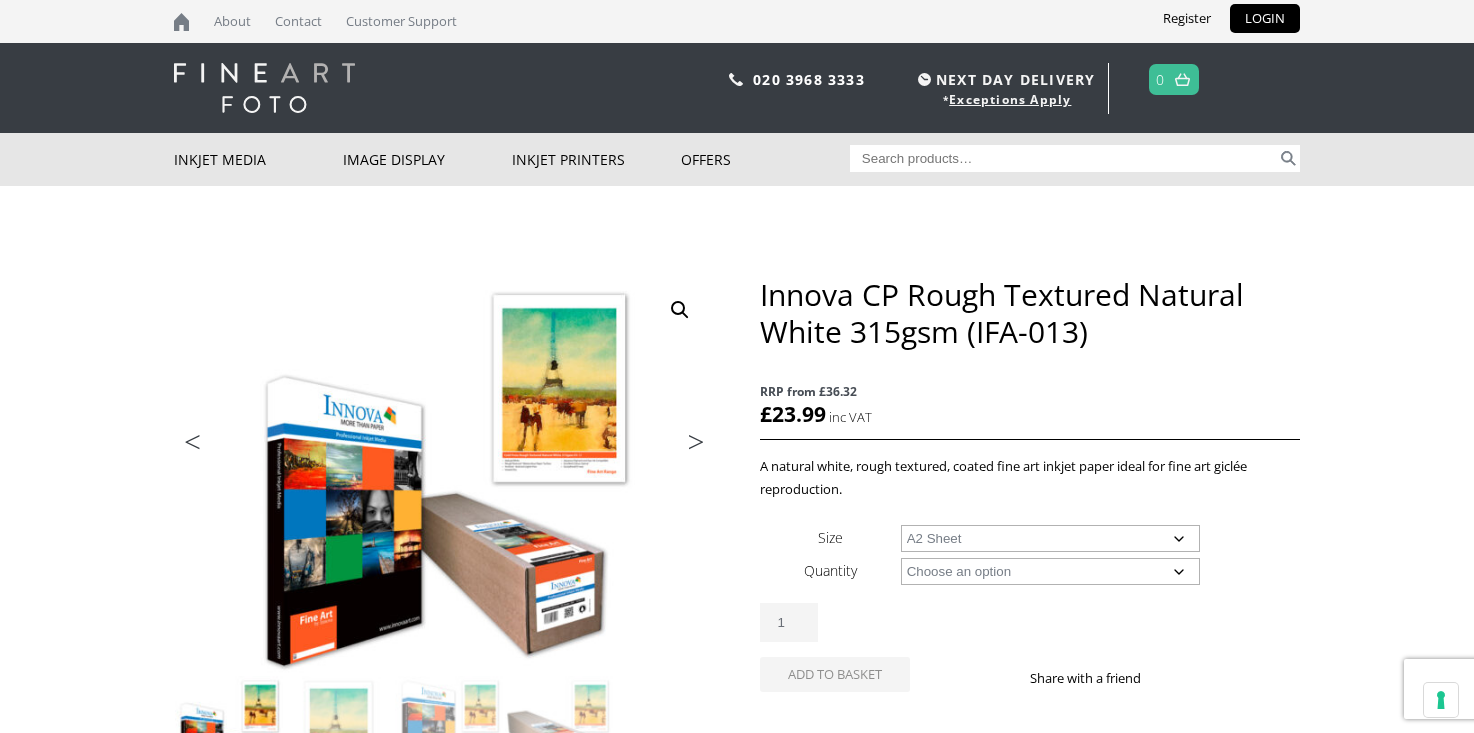 click on "Choose an option A4 Sheet A3 Sheet A3+ Sheet A2 Sheet 17" Wide Roll 24" Wide Roll 36" Wide Roll 44" Wide Roll 60" Wide Roll" 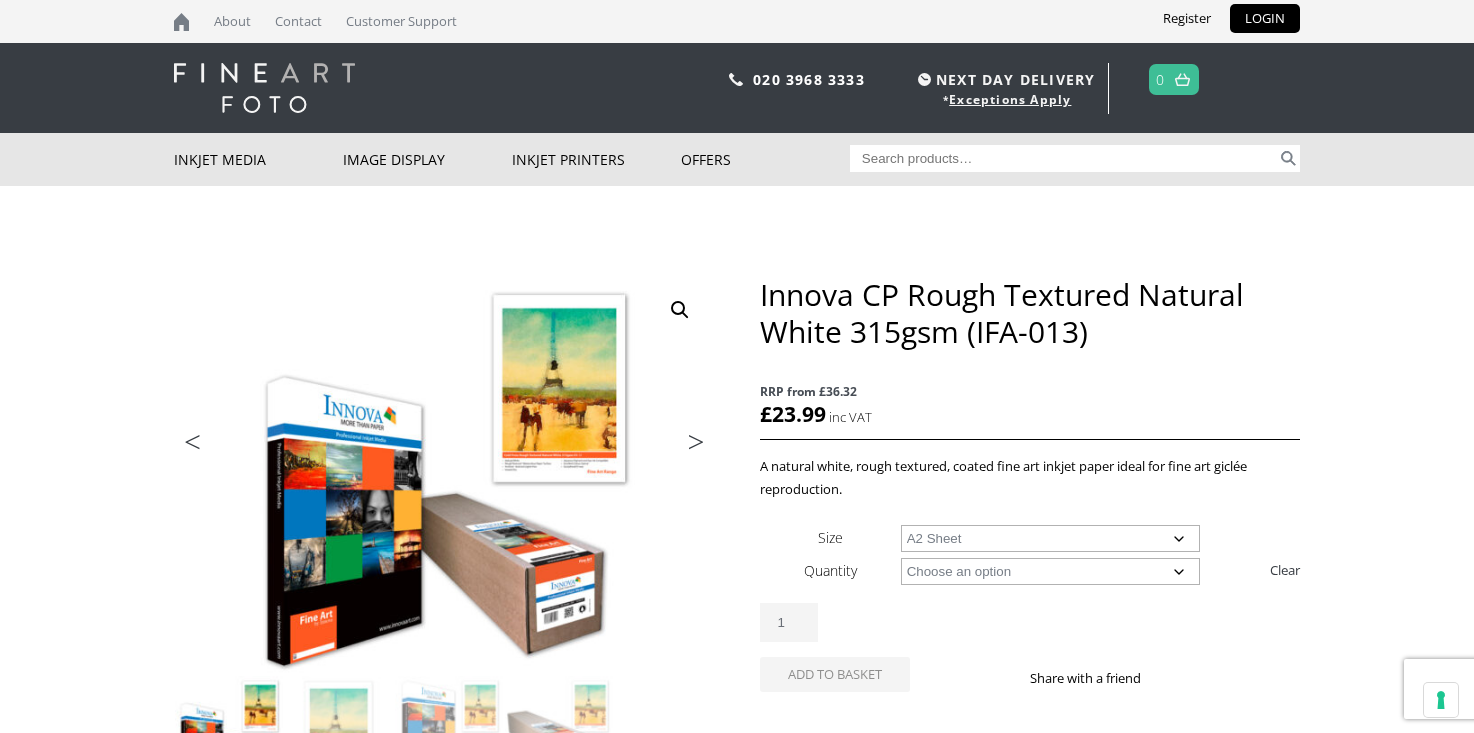 click on "Choose an option 25 Sheets" 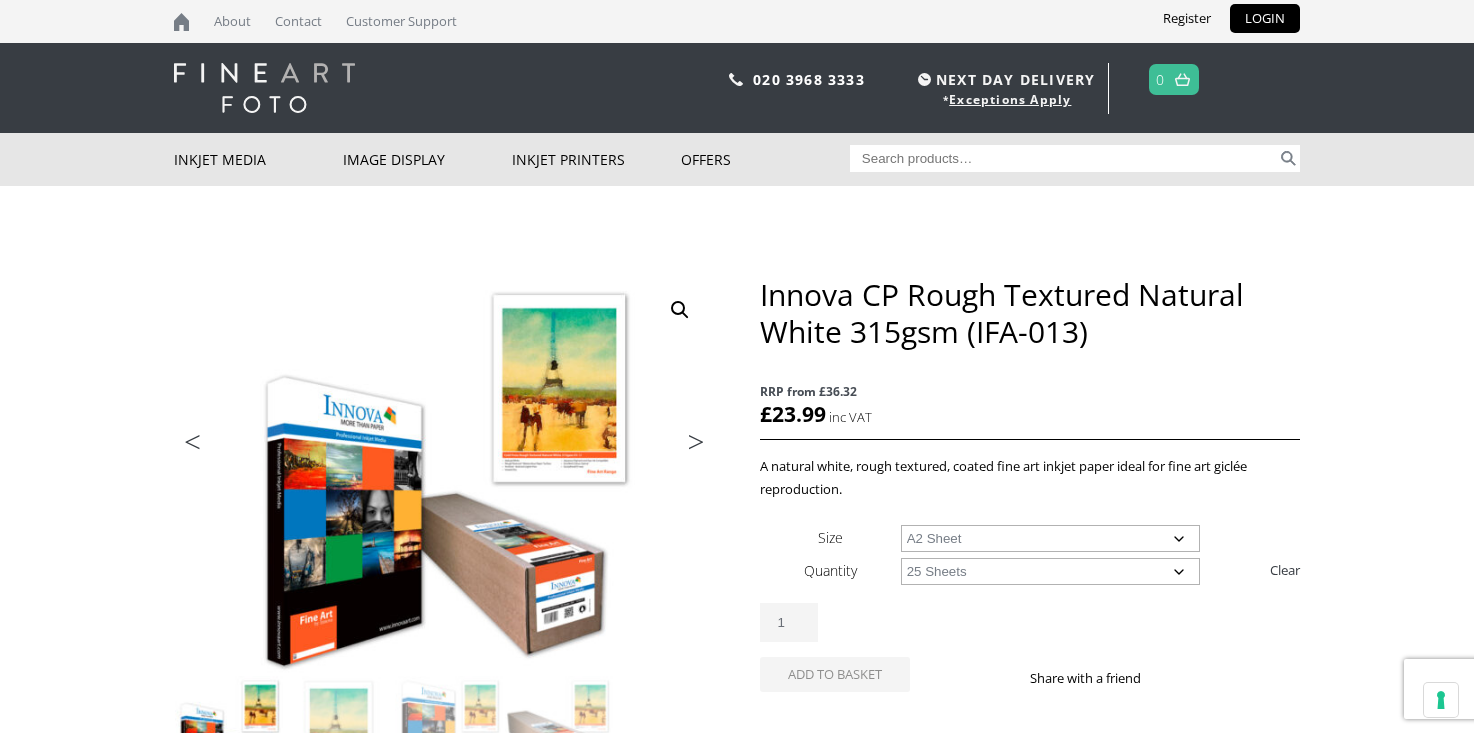 click on "Choose an option 25 Sheets" 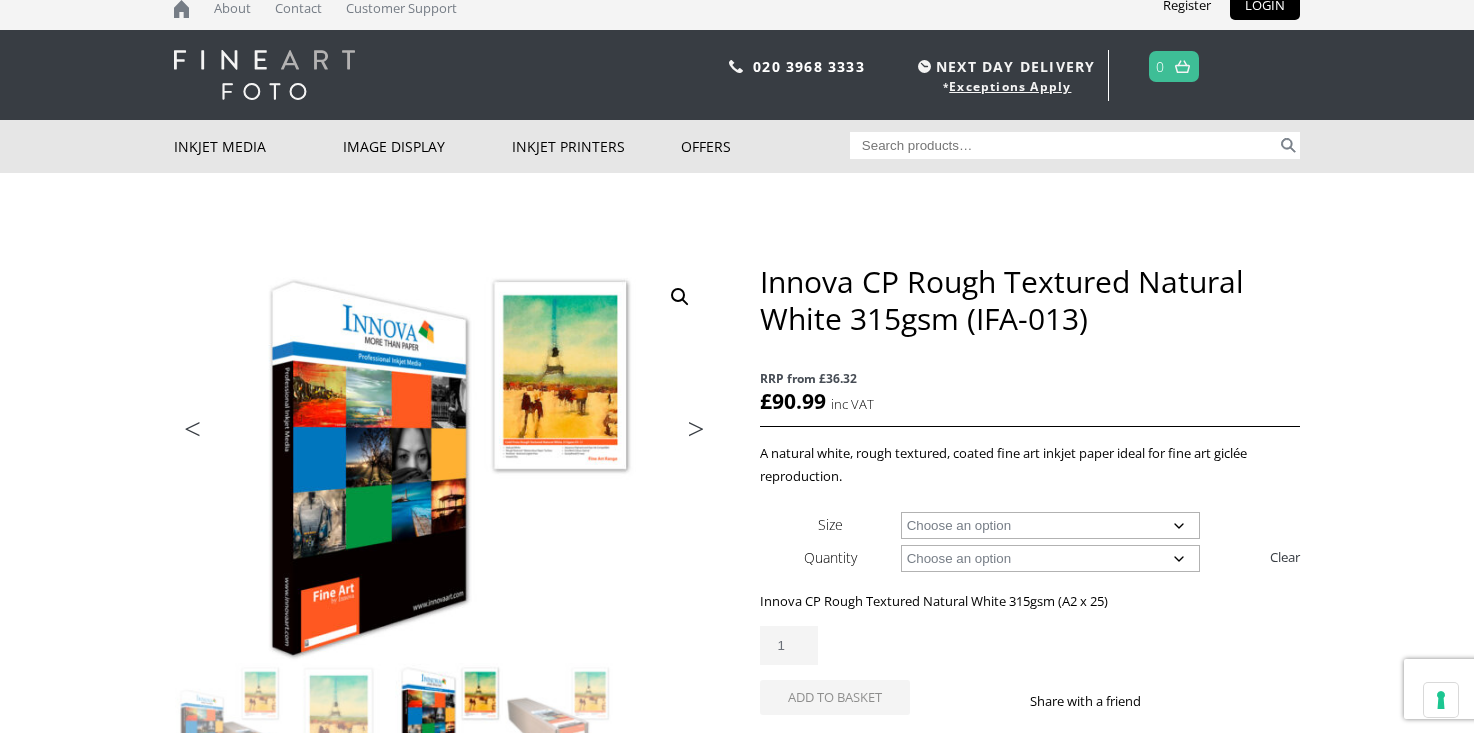scroll, scrollTop: 0, scrollLeft: 0, axis: both 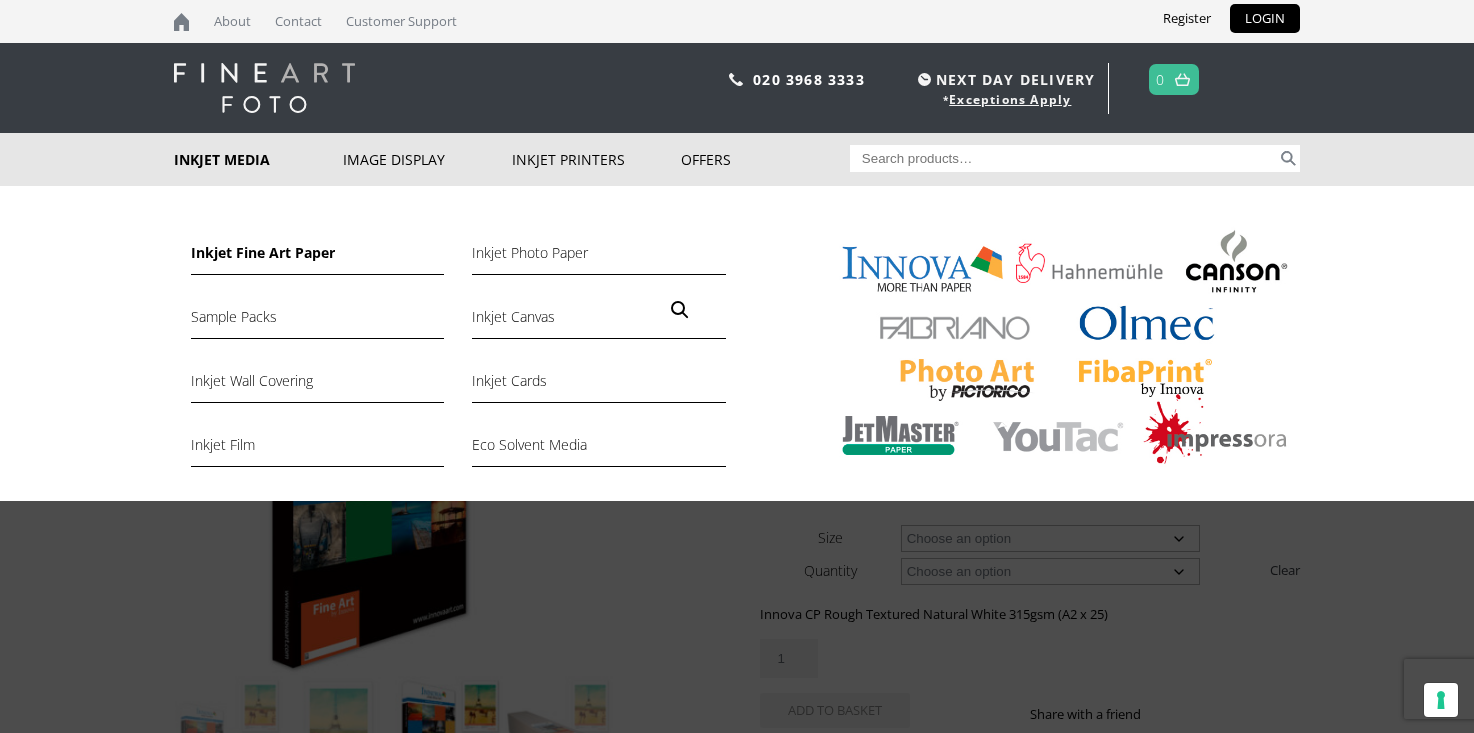click on "Inkjet Fine Art Paper" at bounding box center [317, 258] 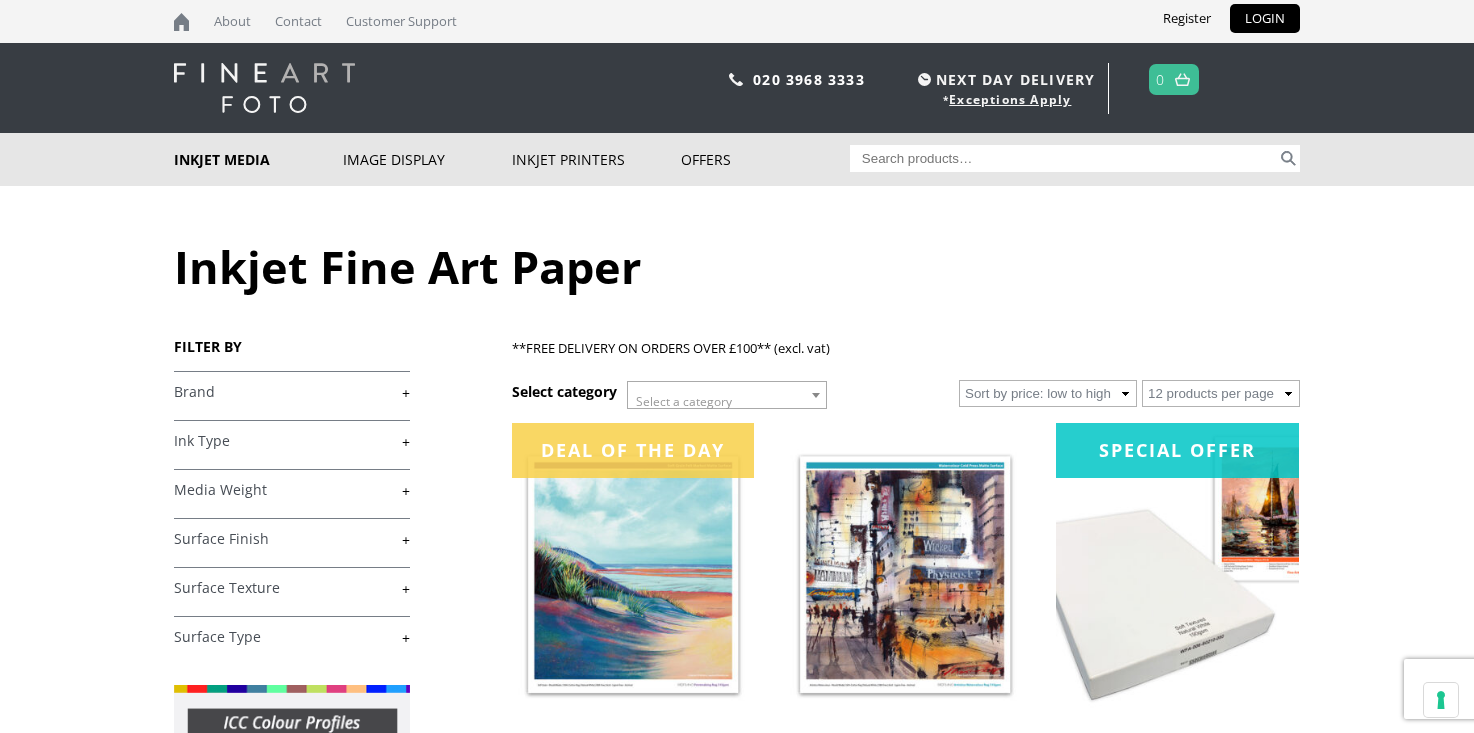 scroll, scrollTop: 0, scrollLeft: 0, axis: both 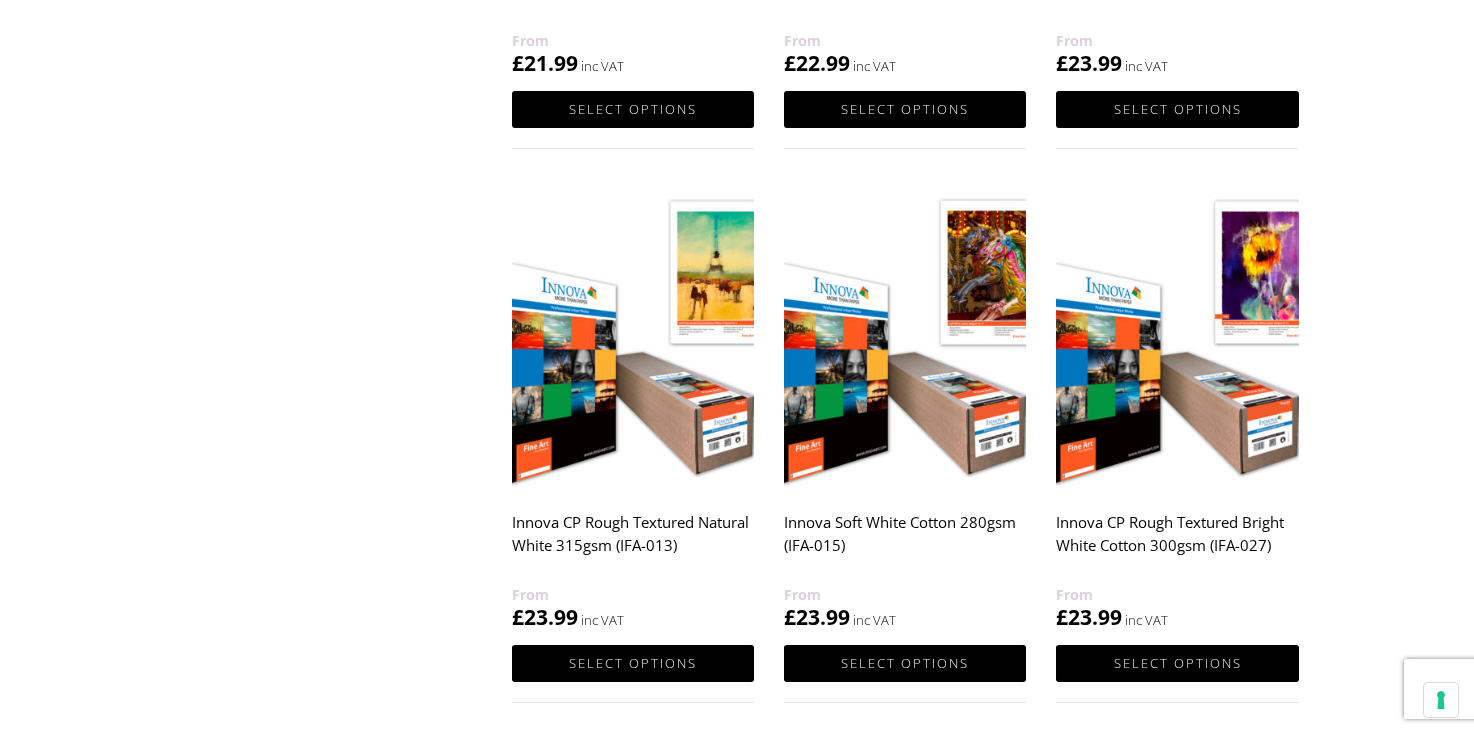 click on "Innova CP Rough Textured Bright White Cotton 300gsm (IFA-027)" at bounding box center (1177, 543) 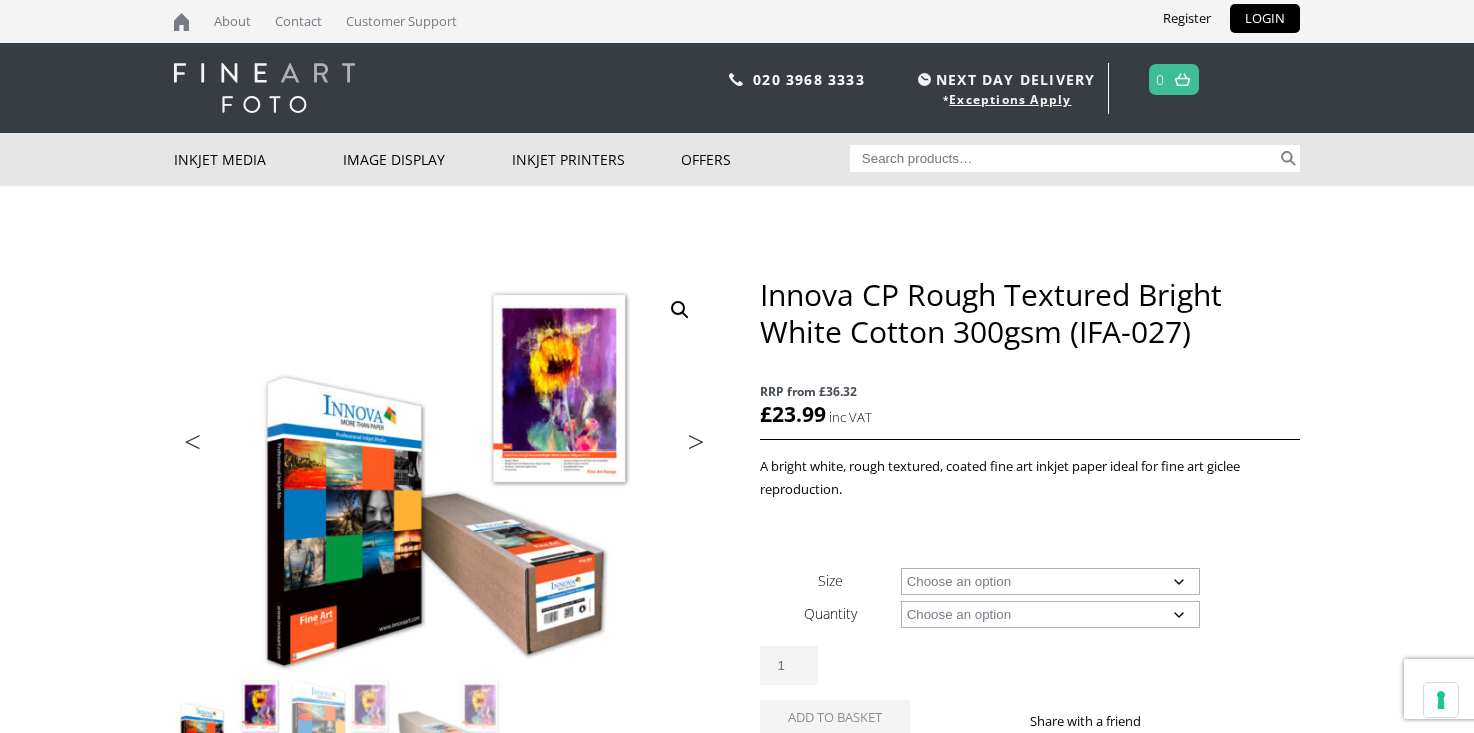 scroll, scrollTop: 0, scrollLeft: 0, axis: both 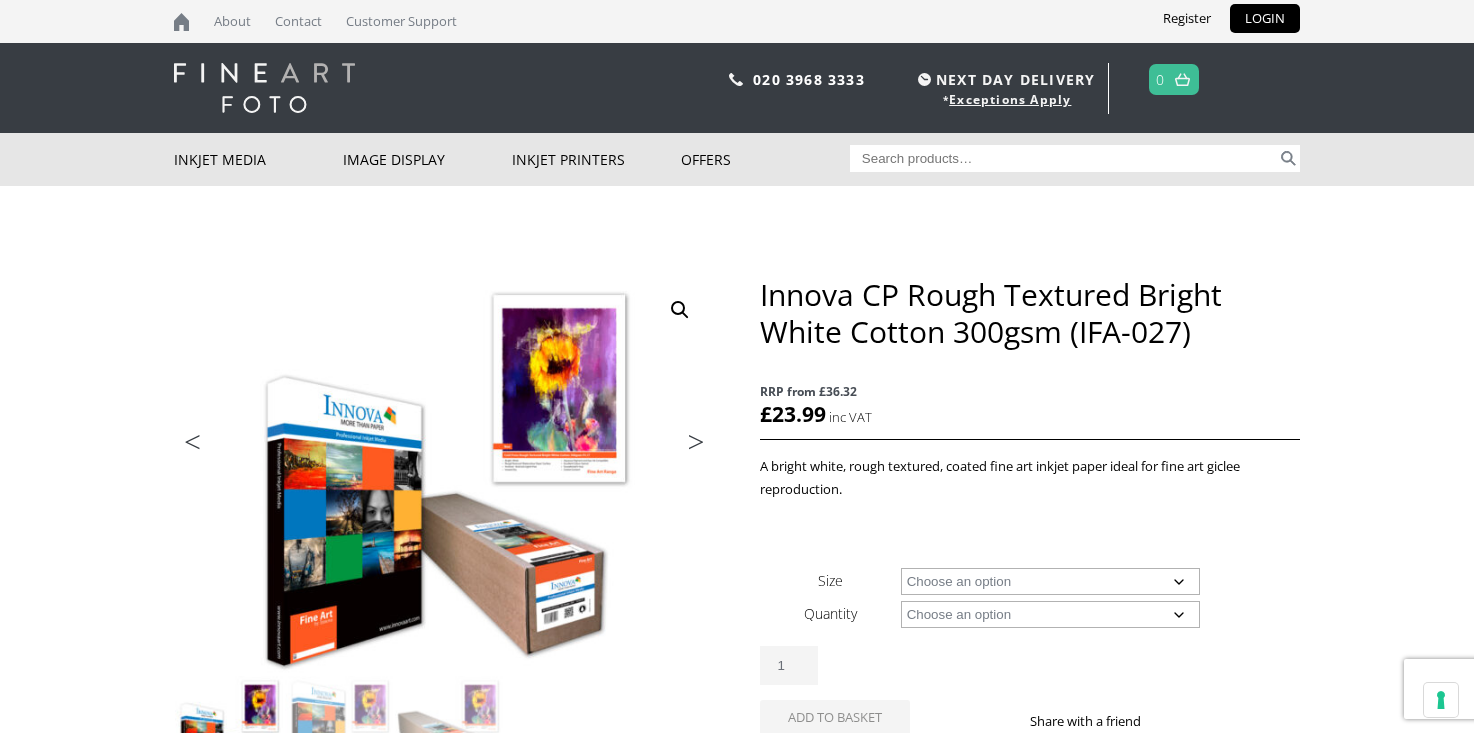 click on "Choose an option A4 Sheet A3 Sheet A3+ Sheet A2 Sheet 17" Wide Roll 24" Wide Roll 36" Wide Roll 44" Wide Roll 60" Wide Roll" 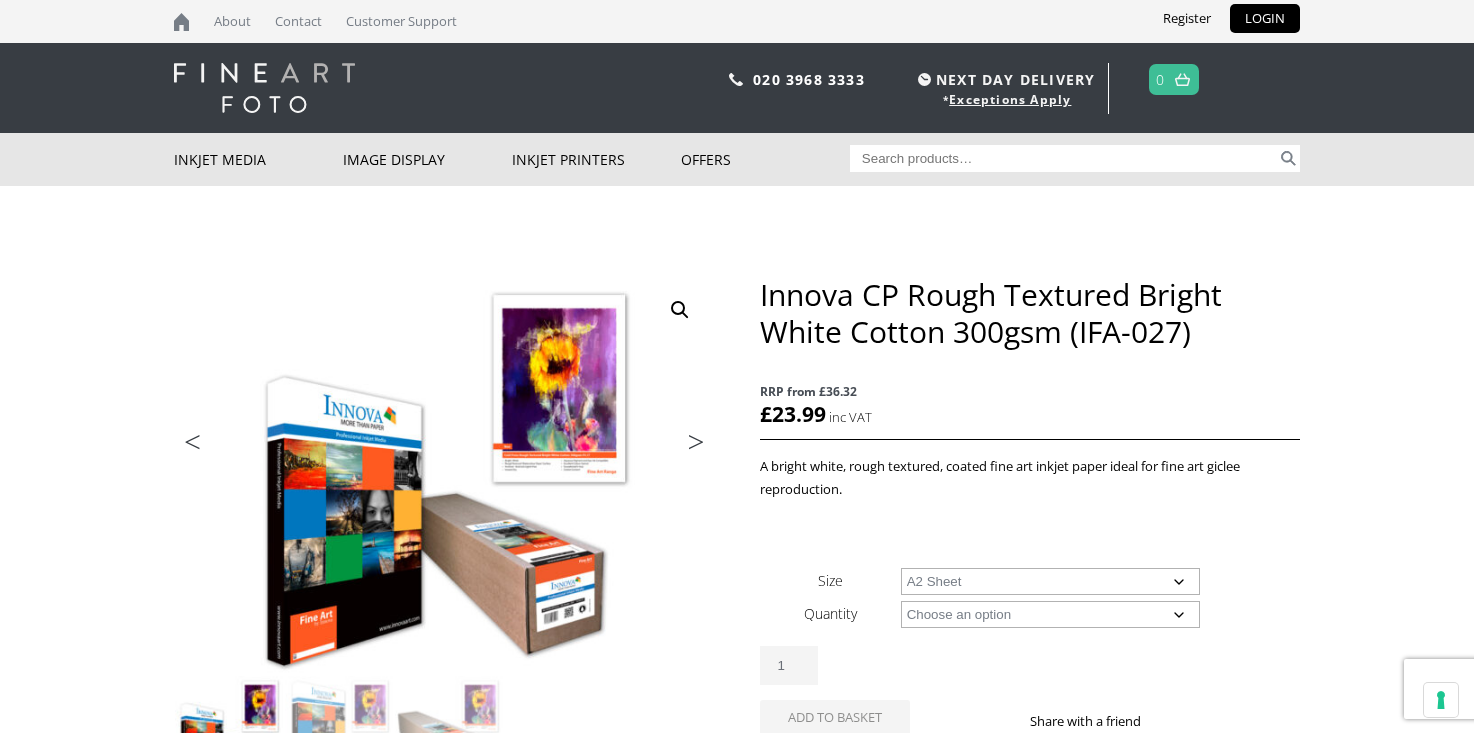 click on "Choose an option A4 Sheet A3 Sheet A3+ Sheet A2 Sheet 17" Wide Roll 24" Wide Roll 36" Wide Roll 44" Wide Roll 60" Wide Roll" 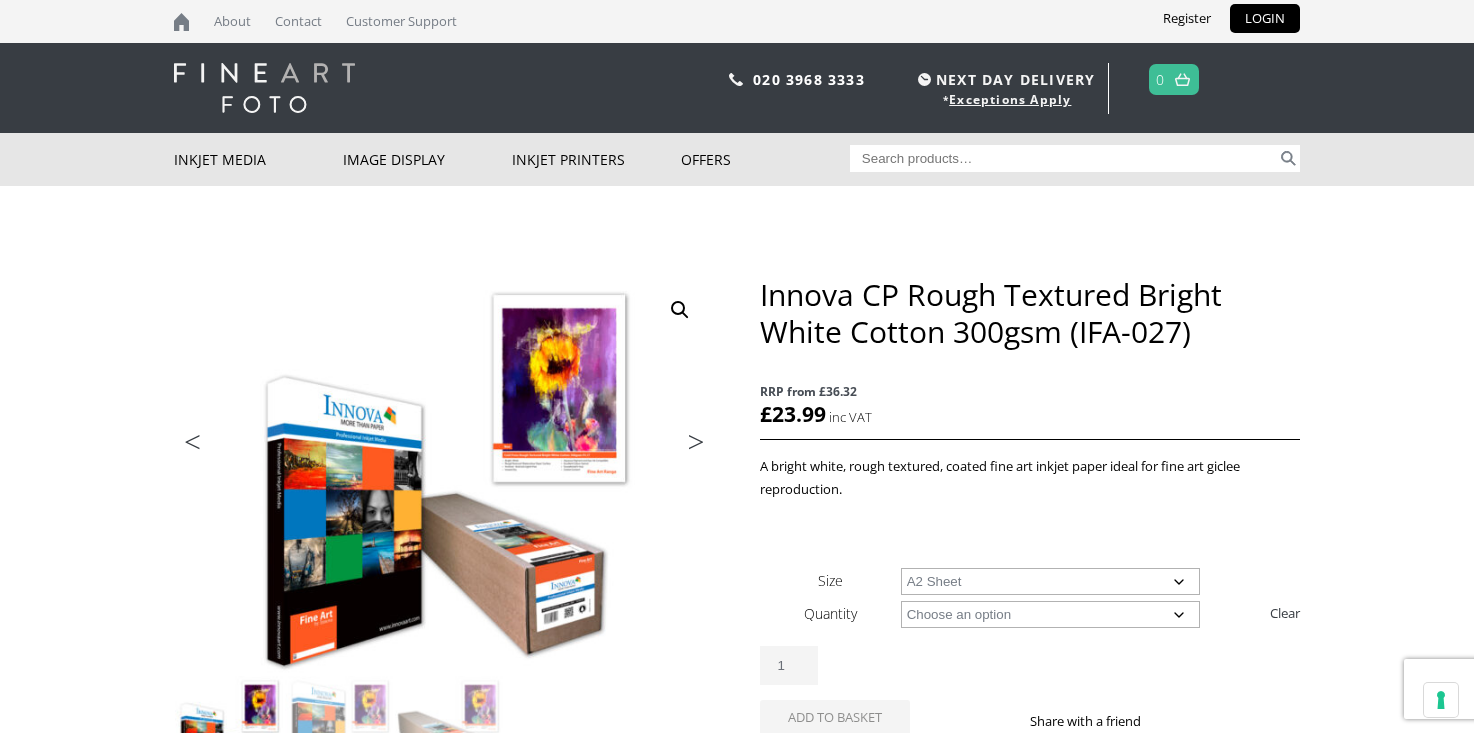click on "Choose an option 25 Sheets" 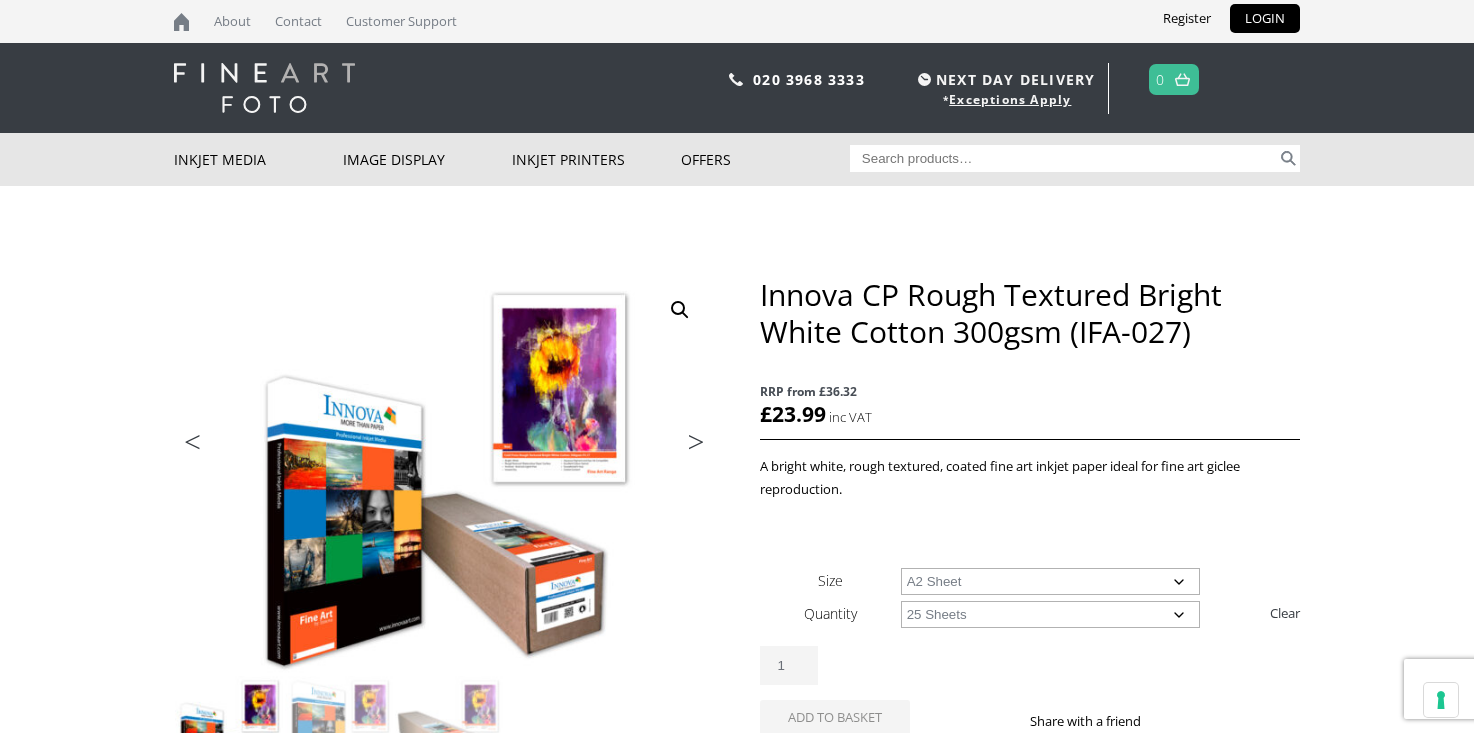 click on "Choose an option 25 Sheets" 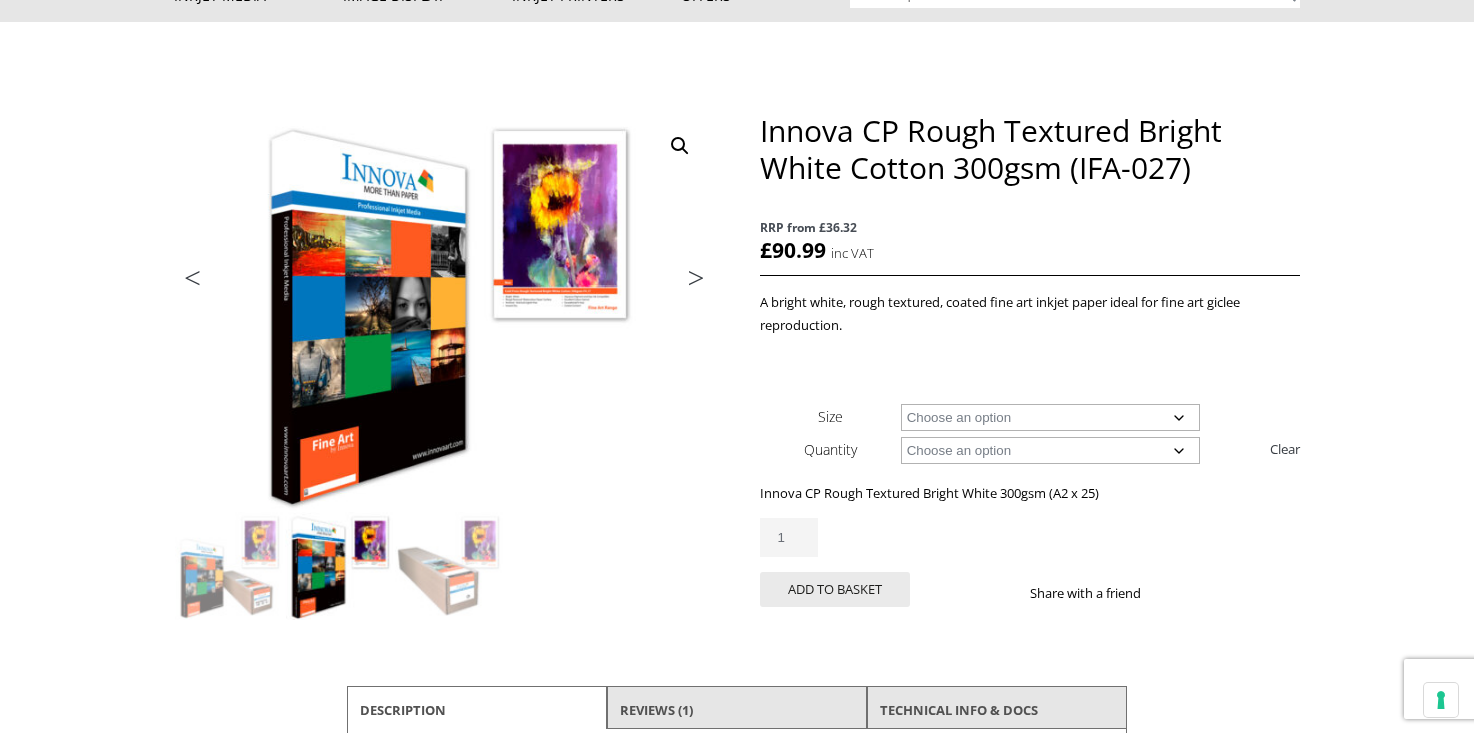 scroll, scrollTop: 0, scrollLeft: 0, axis: both 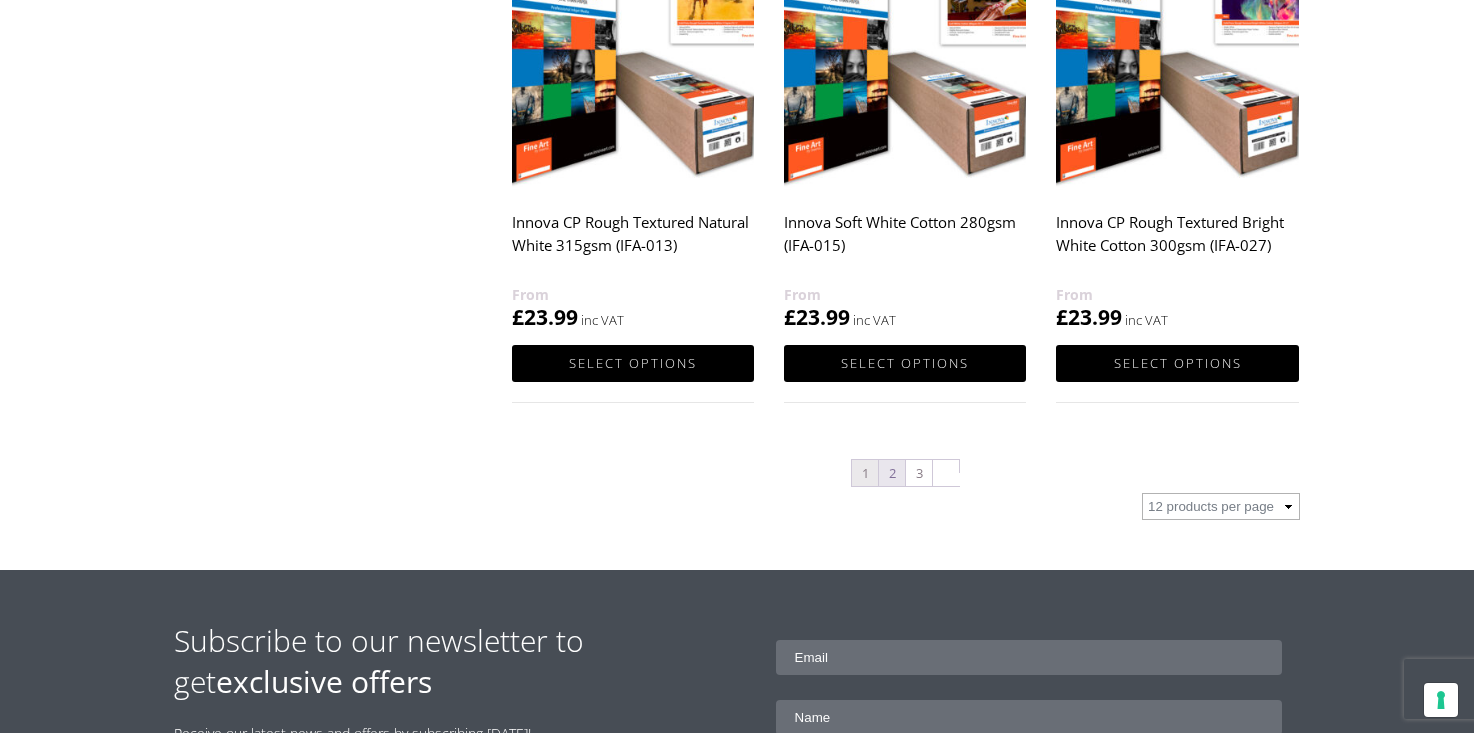 click on "2" at bounding box center [892, 473] 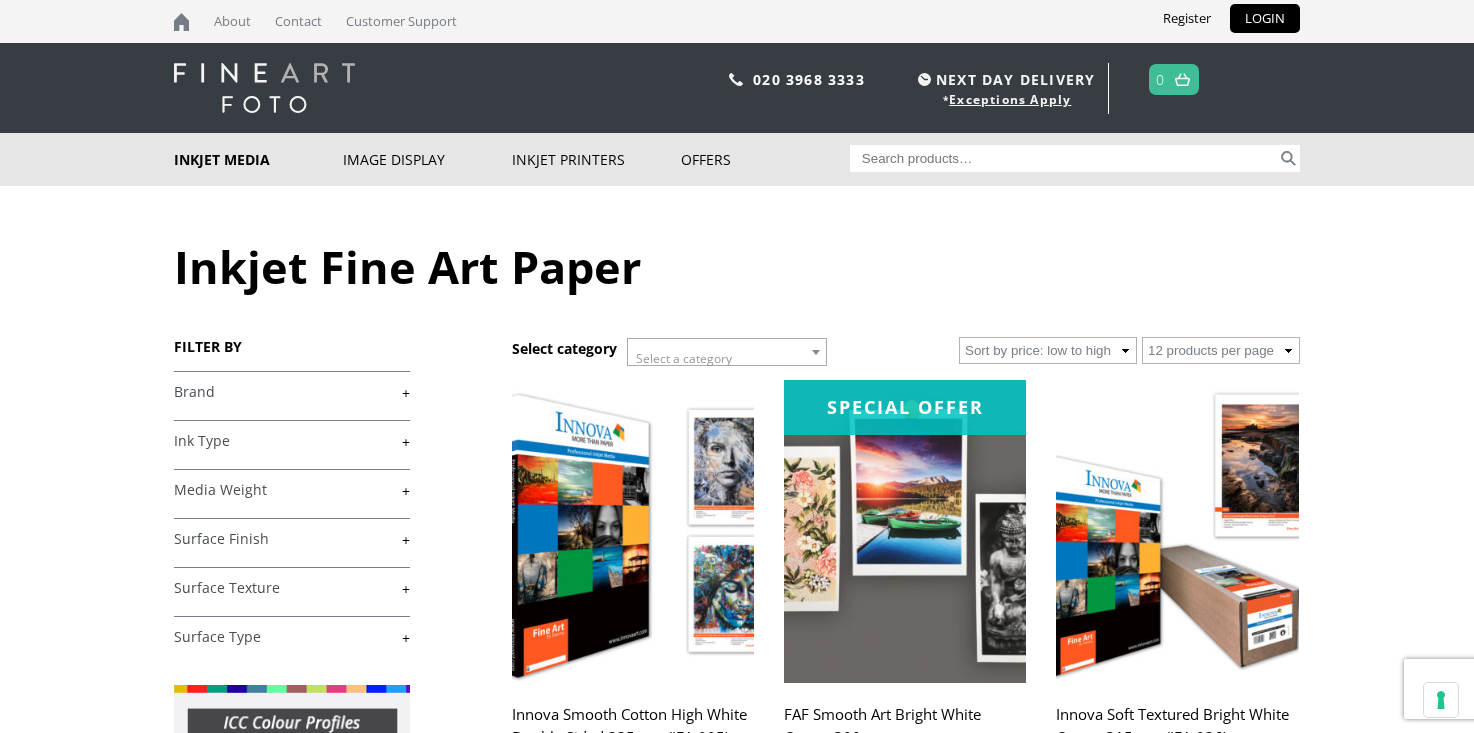 scroll, scrollTop: 0, scrollLeft: 0, axis: both 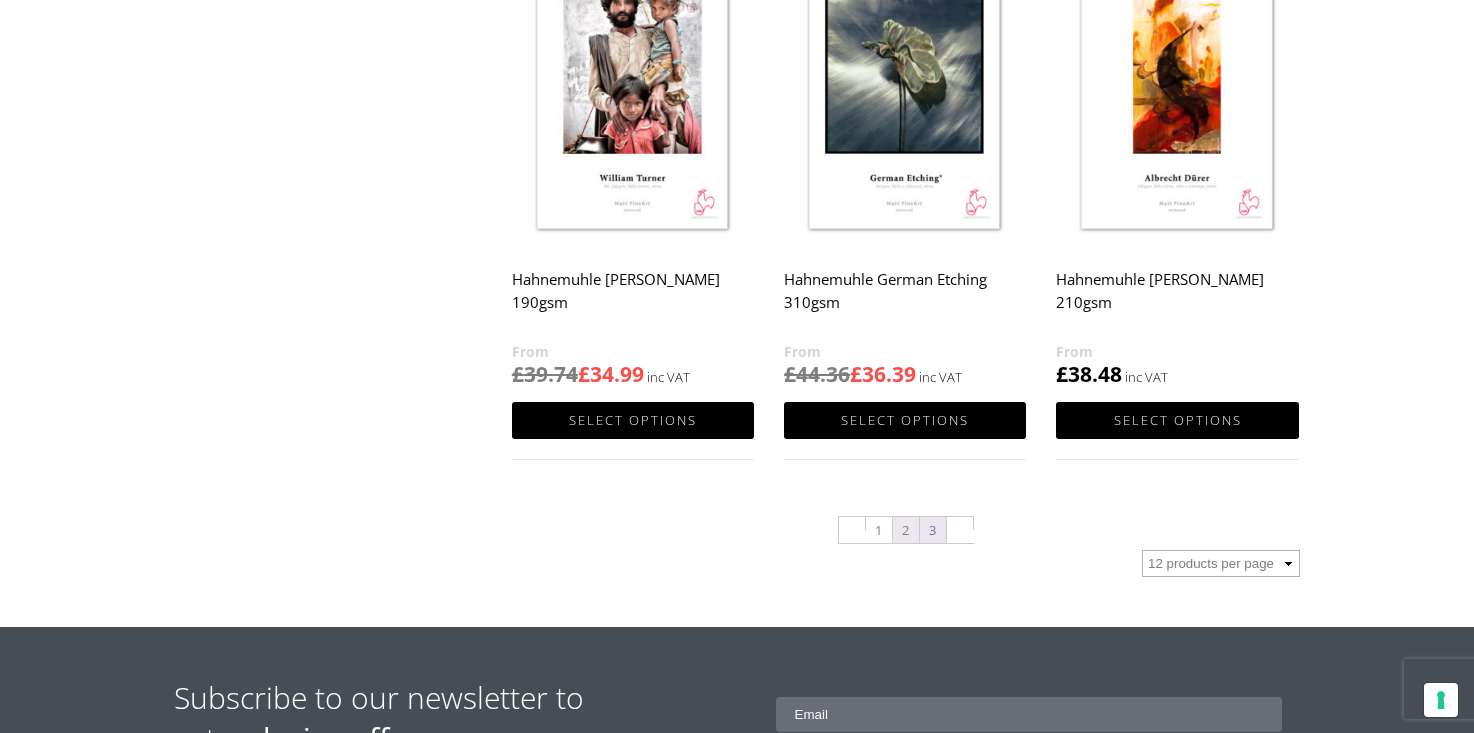 click on "3" at bounding box center [933, 530] 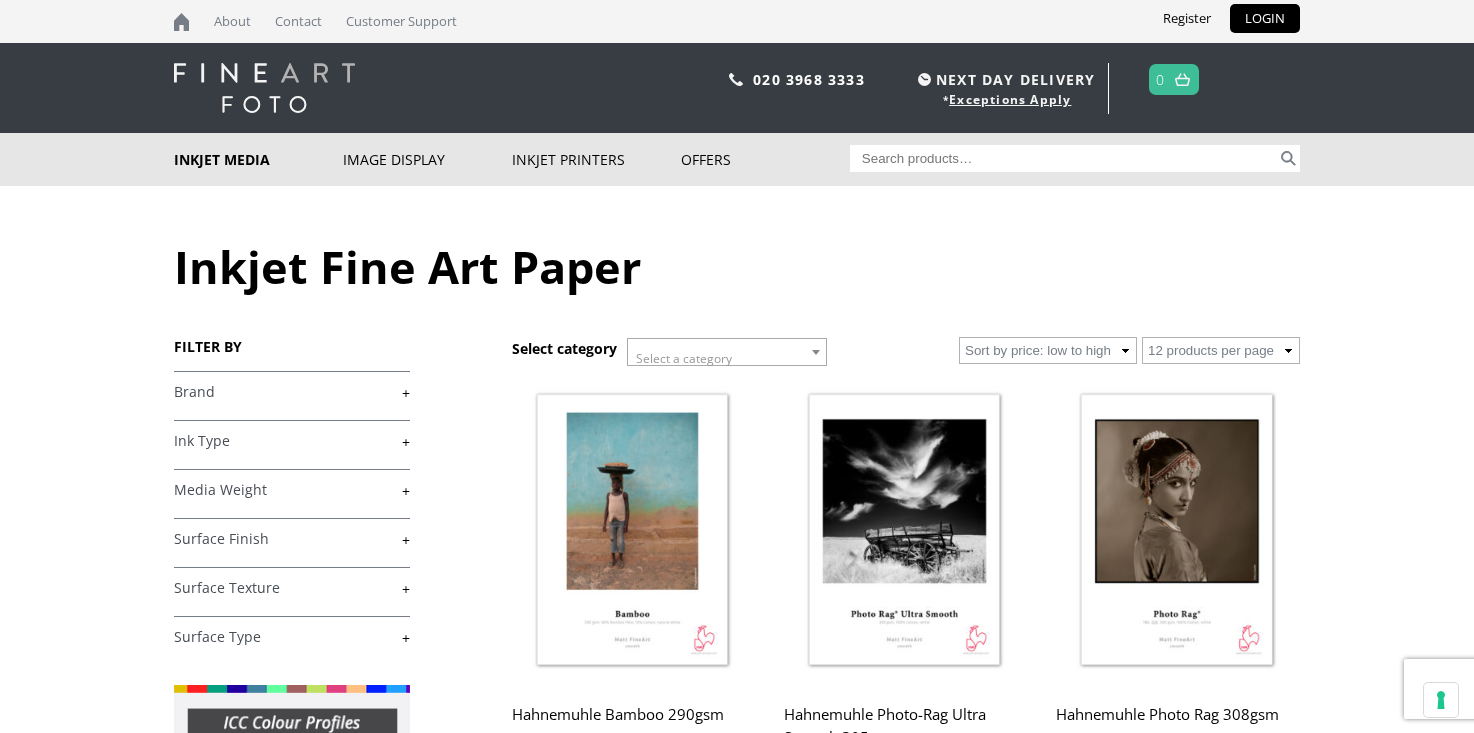 scroll, scrollTop: 0, scrollLeft: 0, axis: both 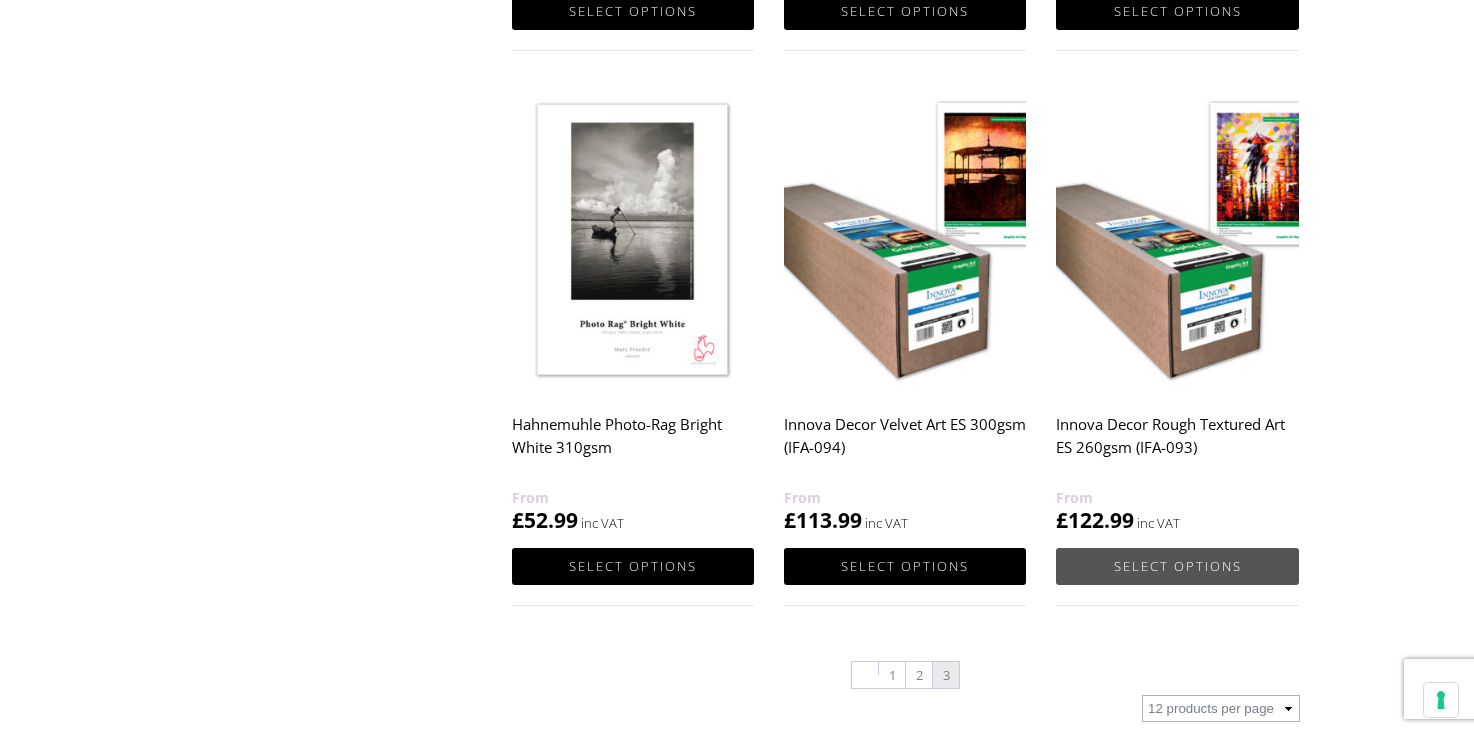 click on "Select options" at bounding box center [1177, 566] 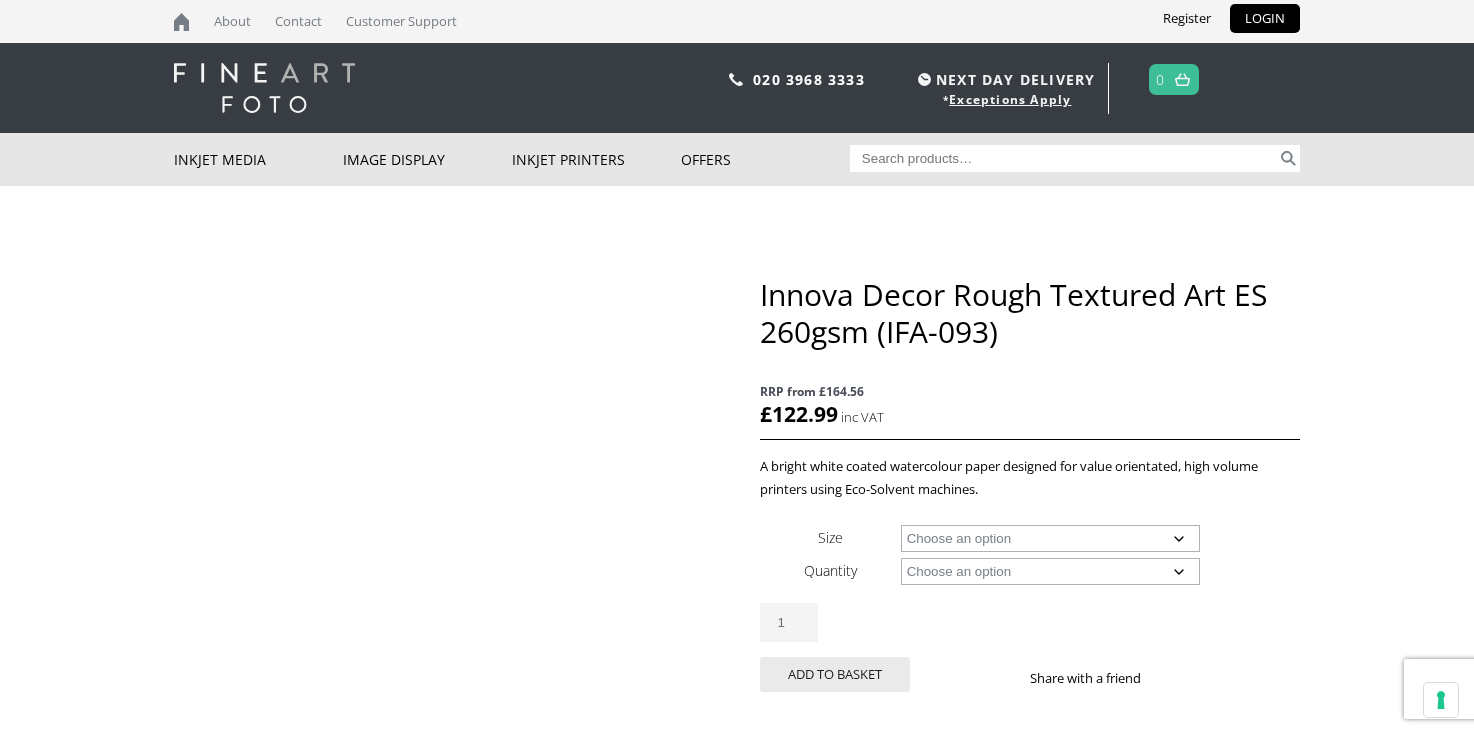scroll, scrollTop: 0, scrollLeft: 0, axis: both 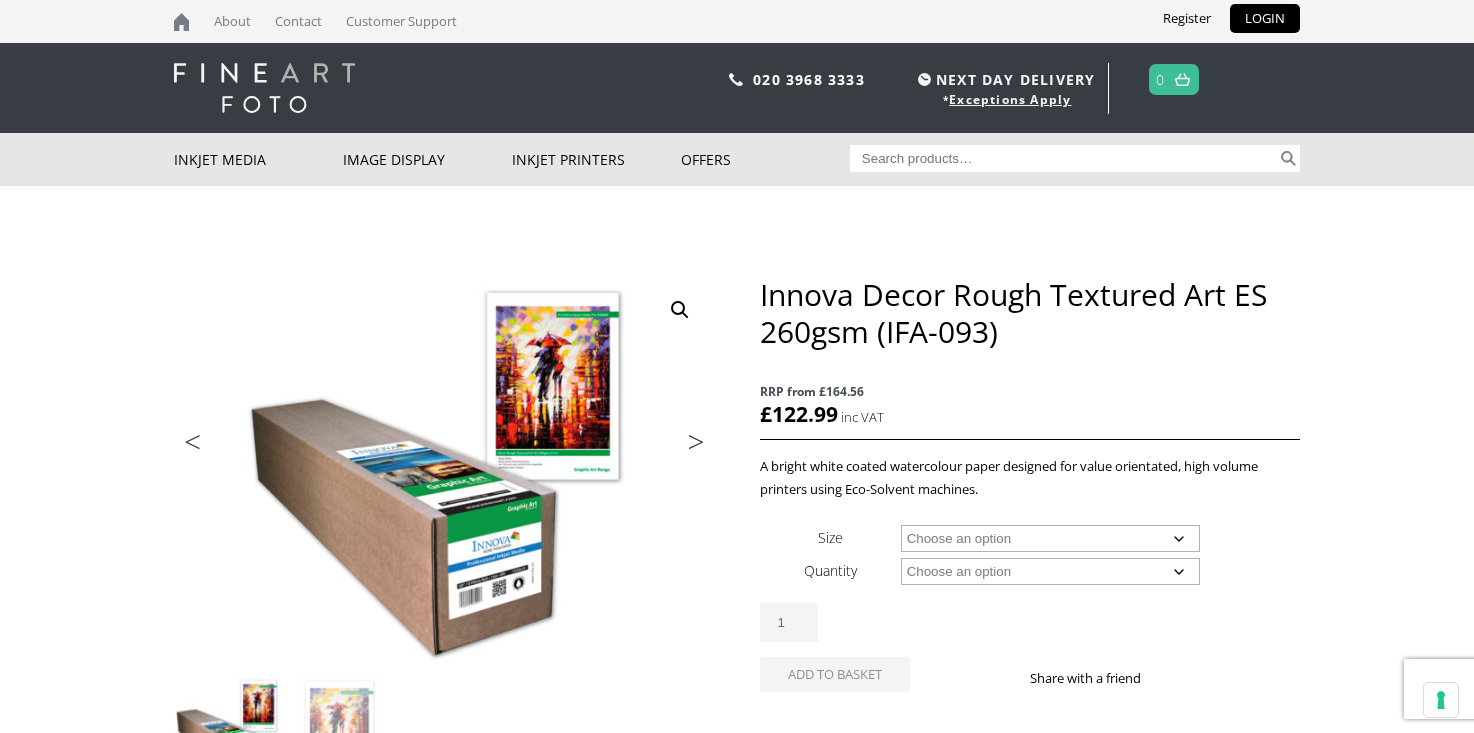 click on "Choose an option 30" Wide Roll 54" Wide Roll 60" Wide Roll" 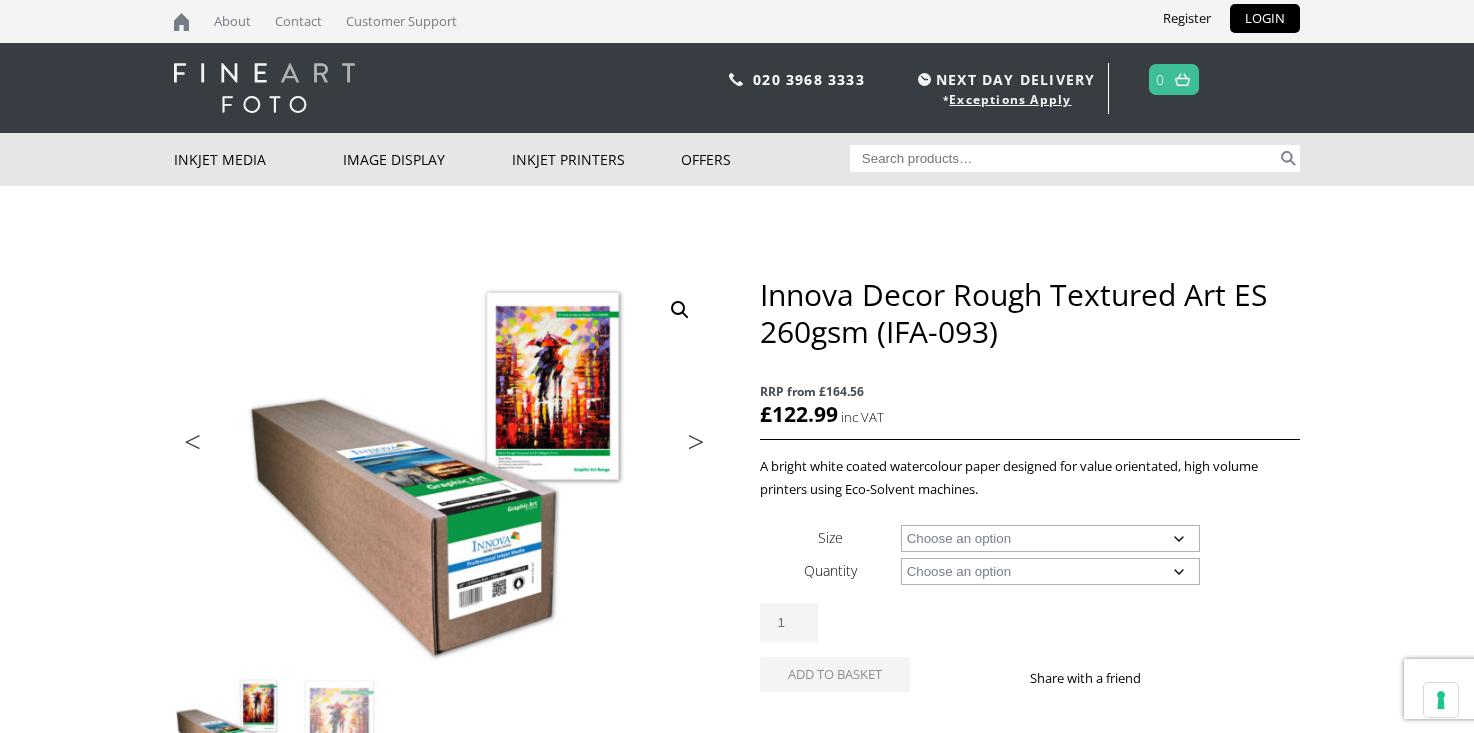 click on "Choose an option 30" Wide Roll 54" Wide Roll 60" Wide Roll" 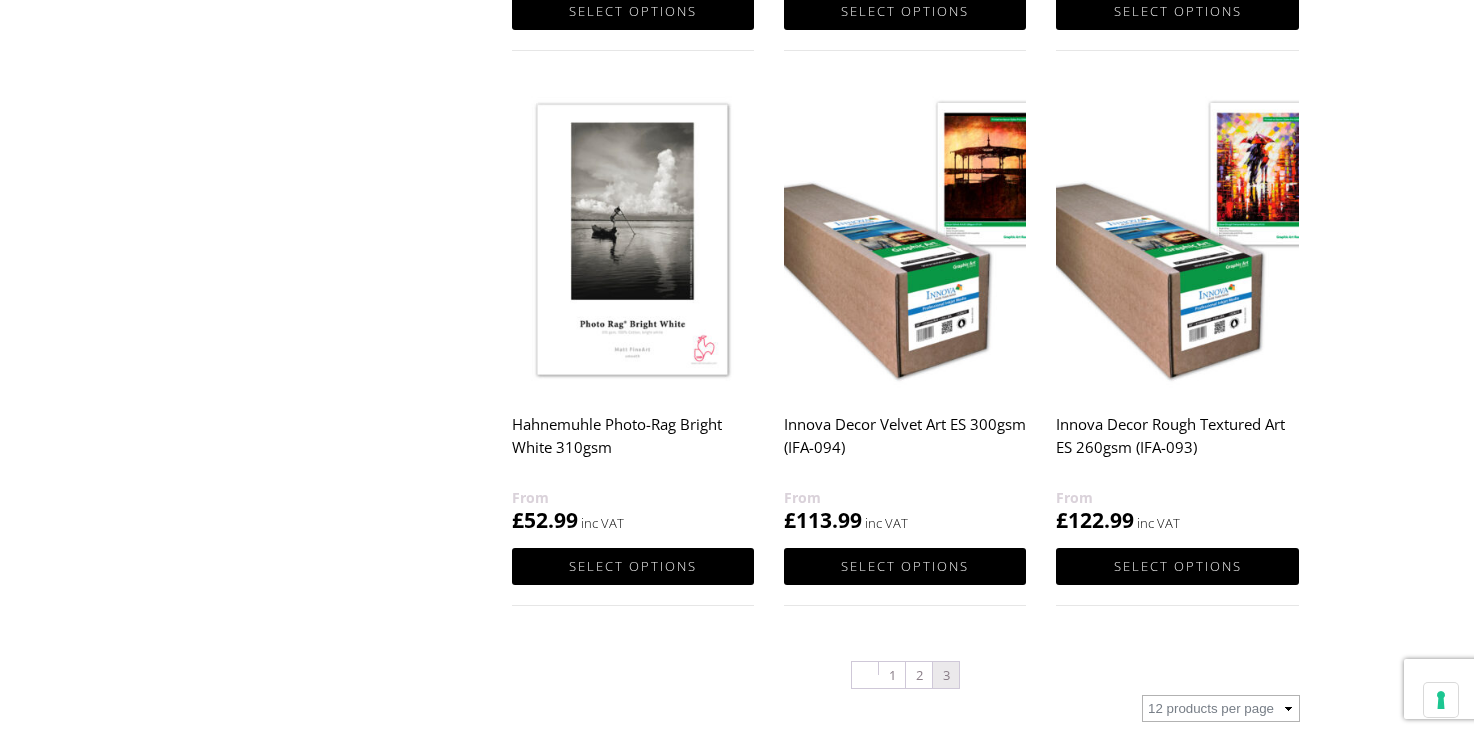 scroll, scrollTop: 1400, scrollLeft: 0, axis: vertical 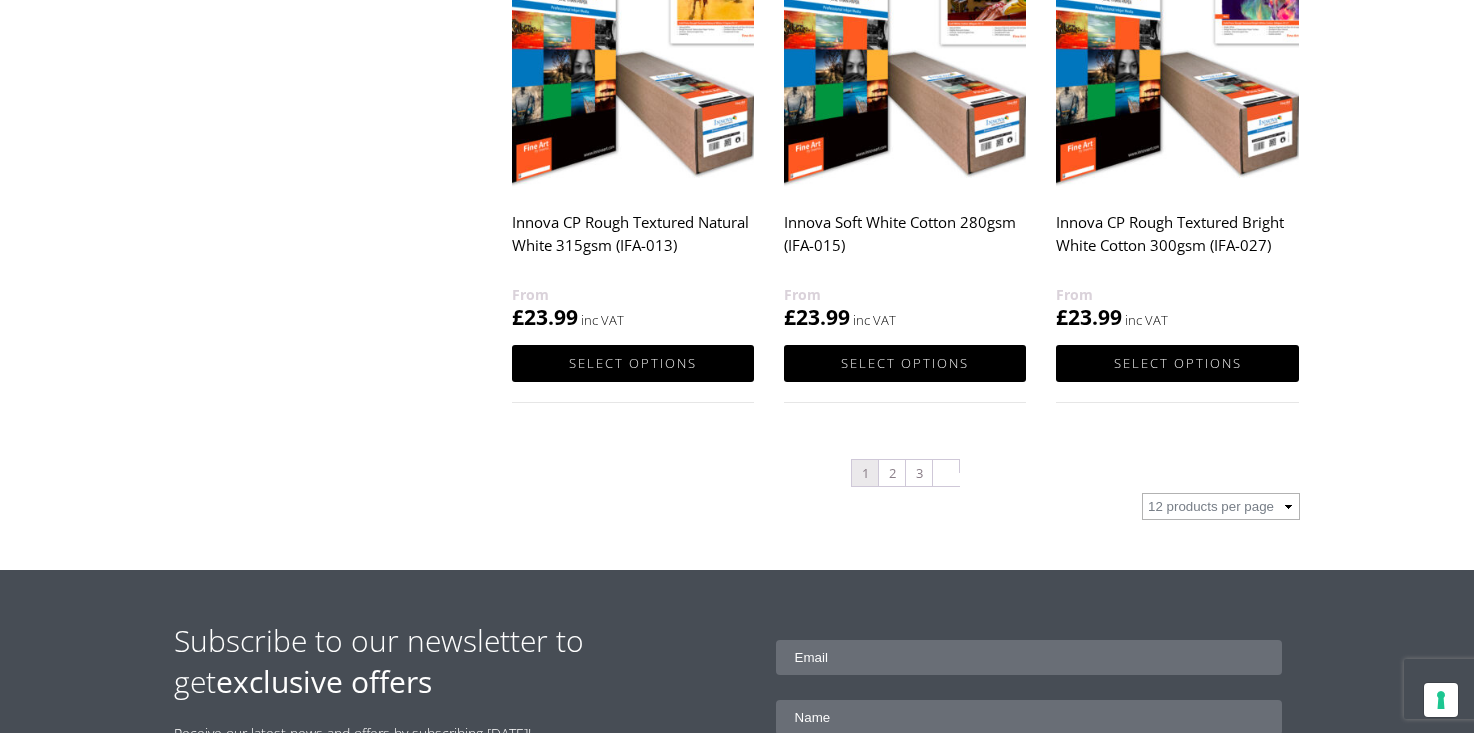 click on "Innova CP Rough Textured Bright White Cotton 300gsm (IFA-027)" at bounding box center (1177, 243) 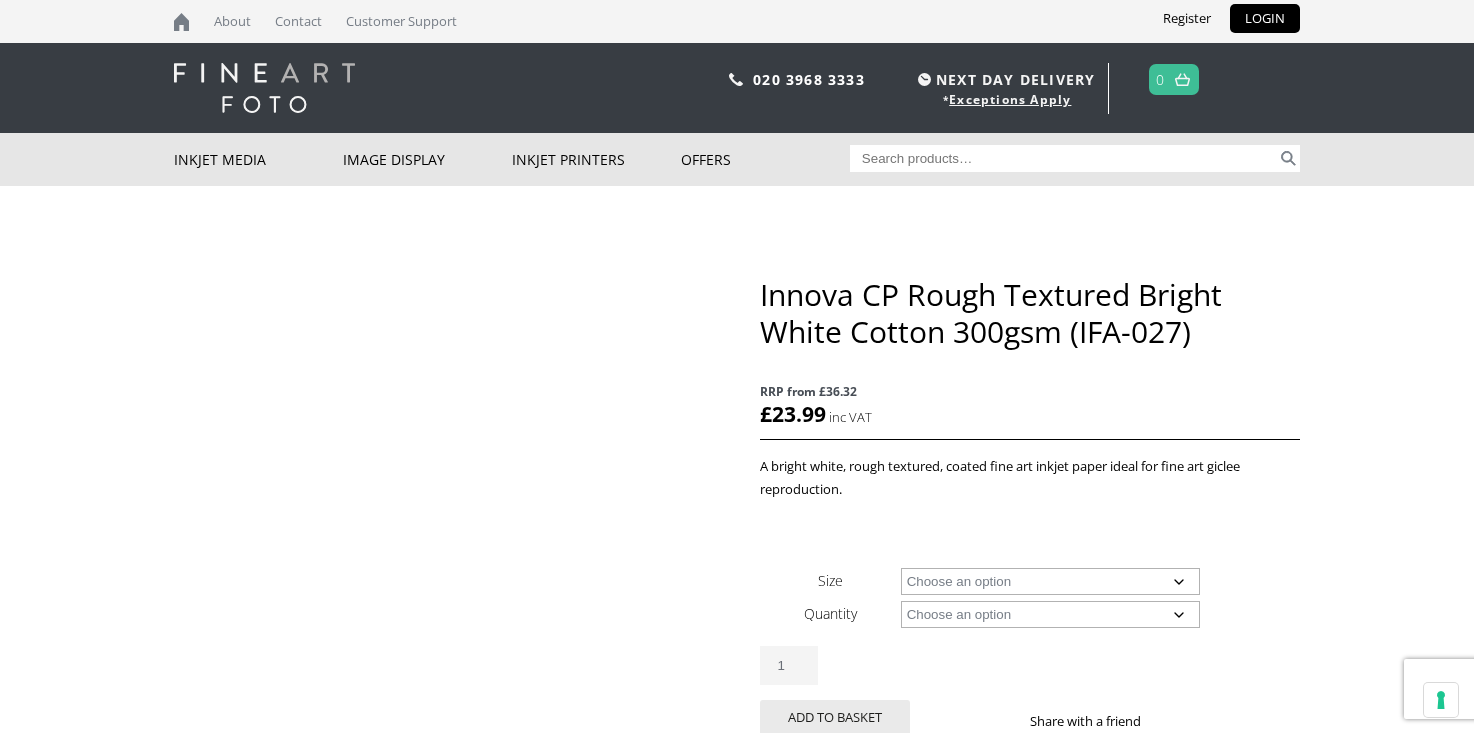 scroll, scrollTop: 0, scrollLeft: 0, axis: both 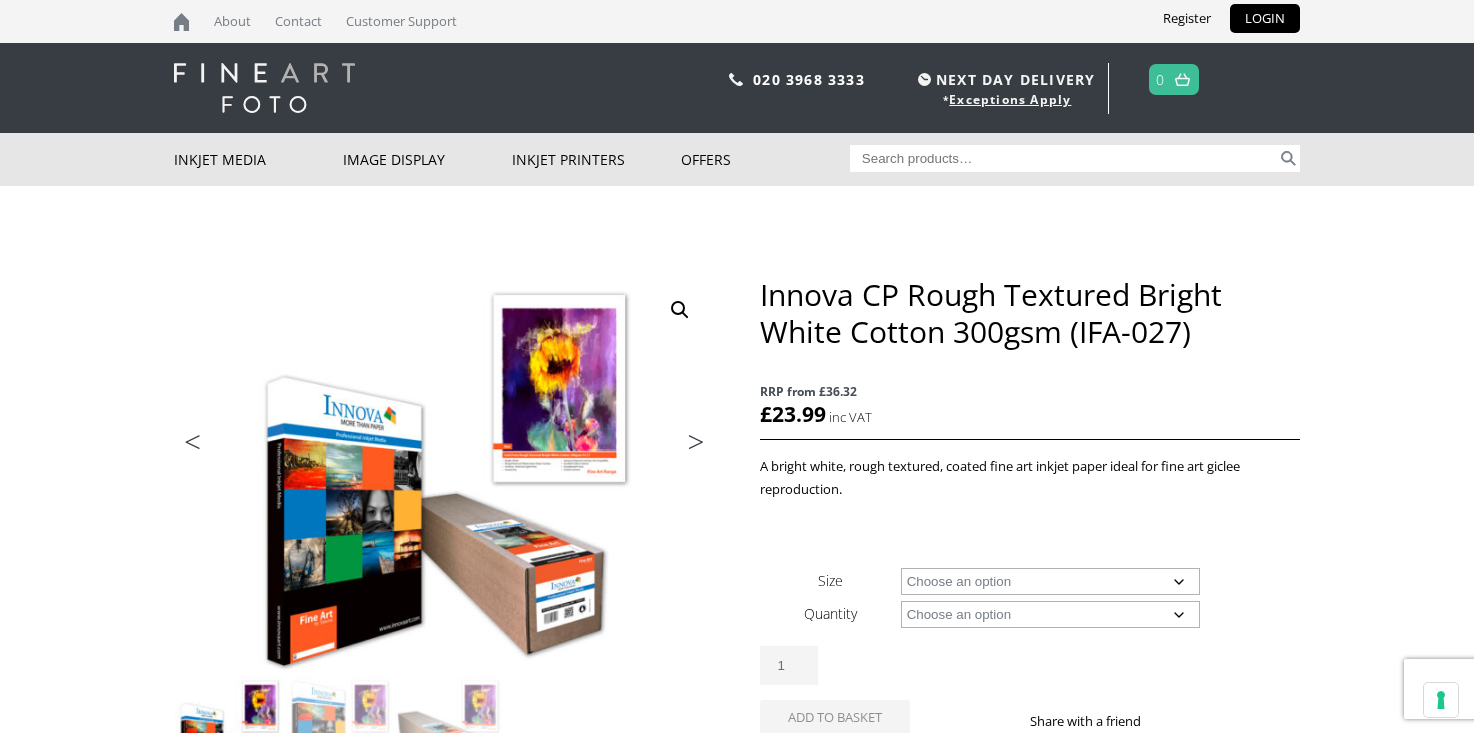 click on "Choose an option A4 Sheet A3 Sheet A3+ Sheet A2 Sheet 17" Wide Roll 24" Wide Roll 36" Wide Roll 44" Wide Roll 60" Wide Roll" 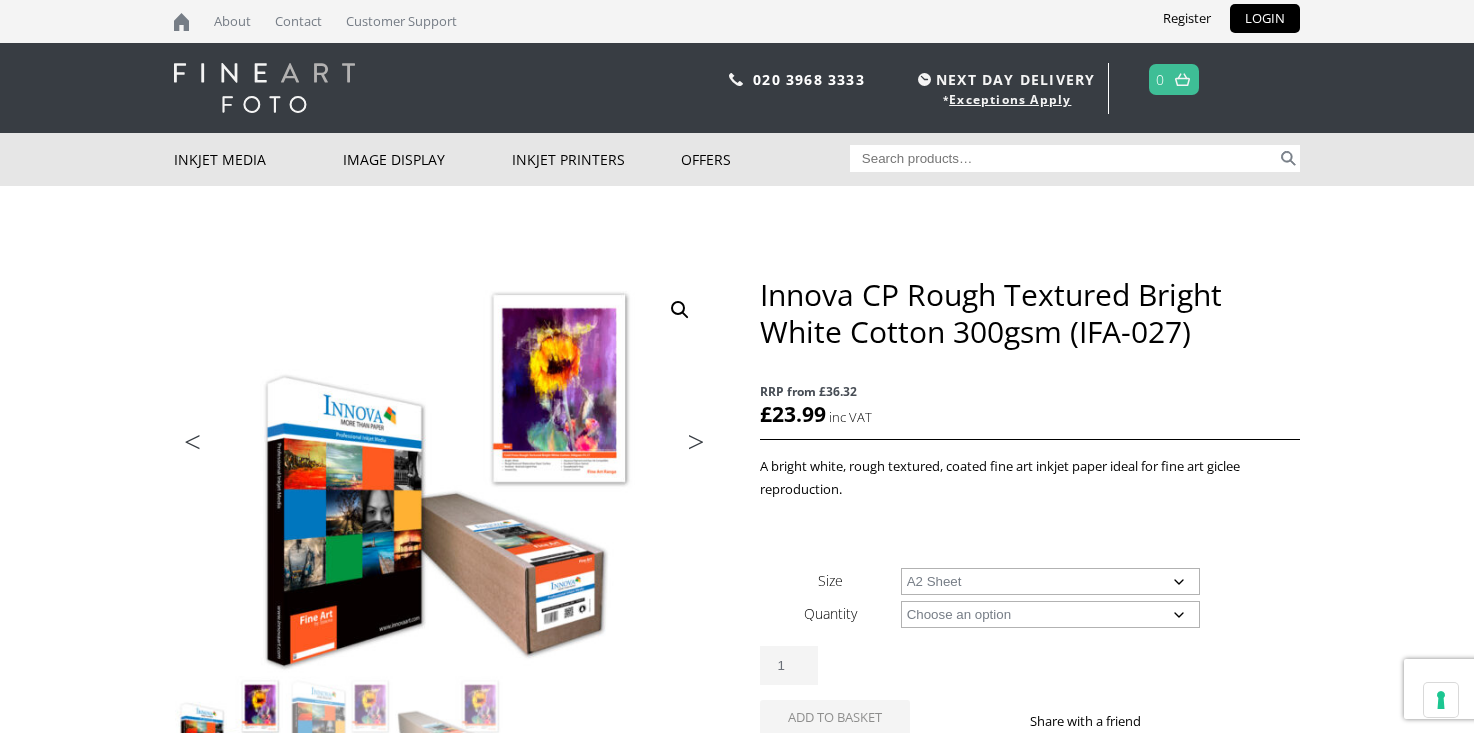 click on "Choose an option A4 Sheet A3 Sheet A3+ Sheet A2 Sheet 17" Wide Roll 24" Wide Roll 36" Wide Roll 44" Wide Roll 60" Wide Roll" 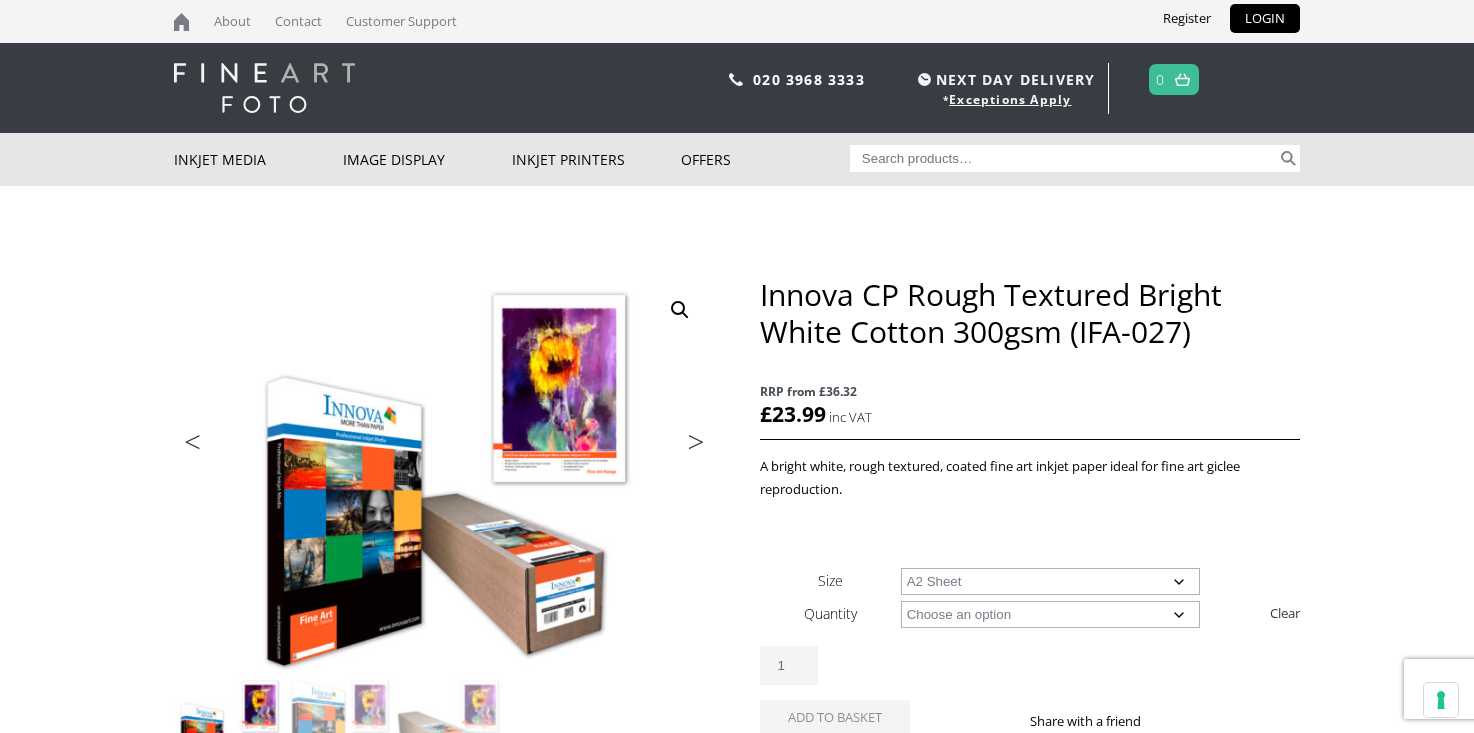 click on "Choose an option 25 Sheets" 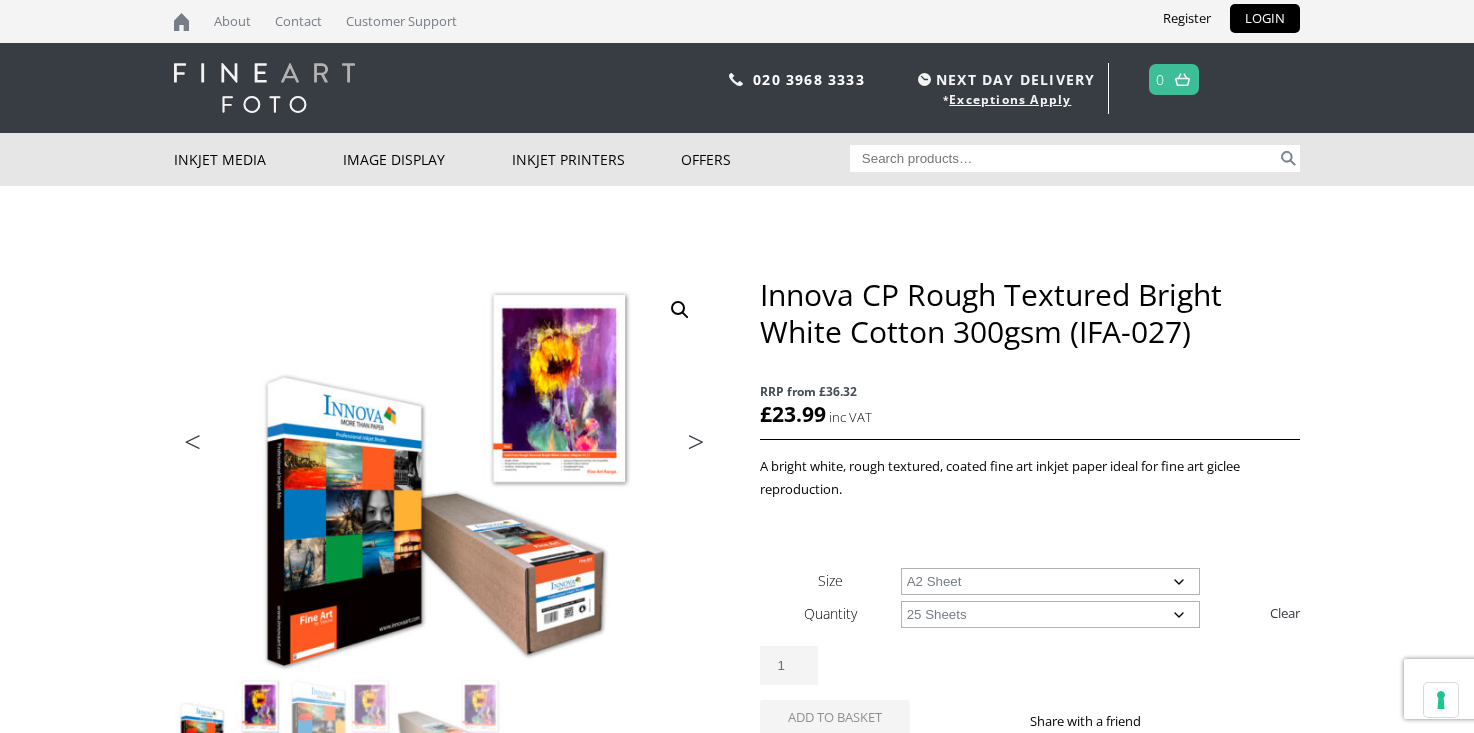 click on "Choose an option 25 Sheets" 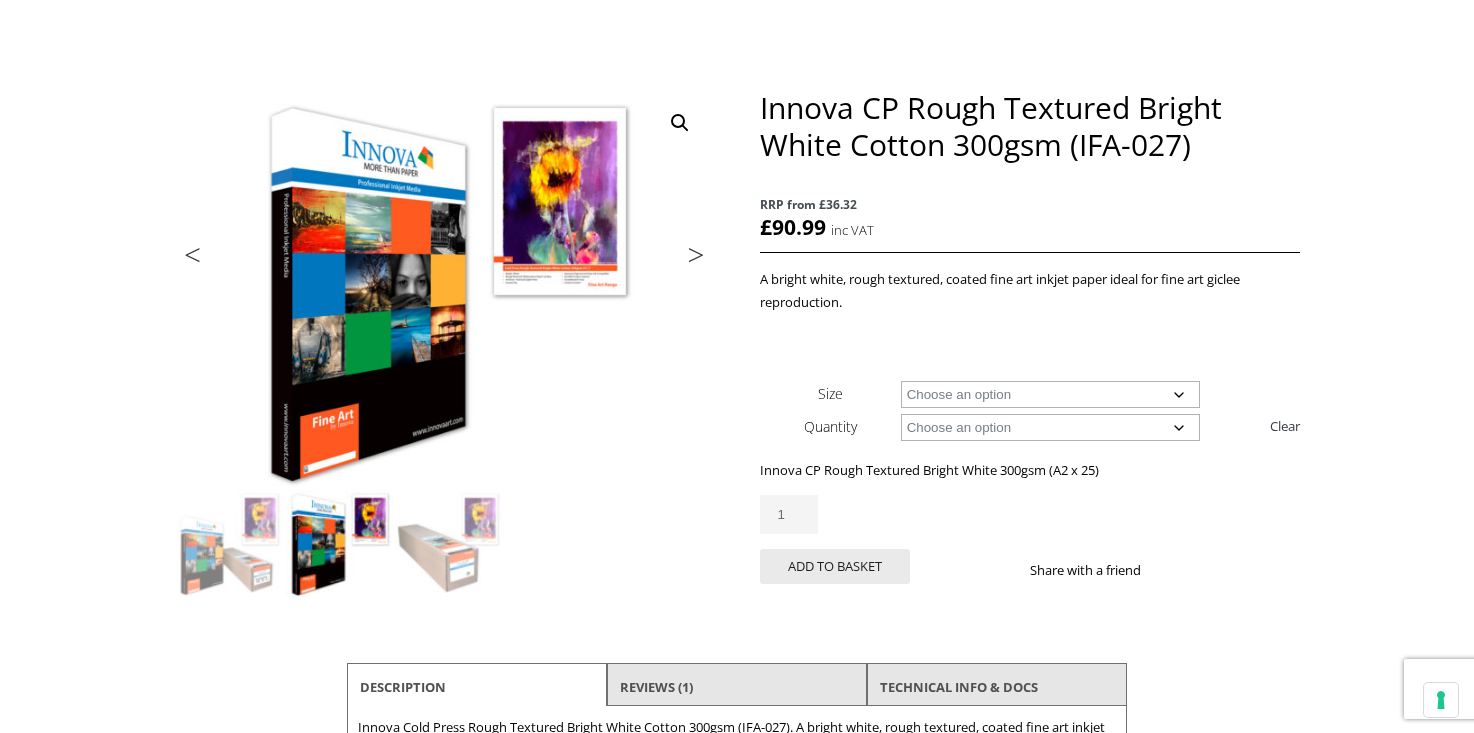 scroll, scrollTop: 200, scrollLeft: 0, axis: vertical 